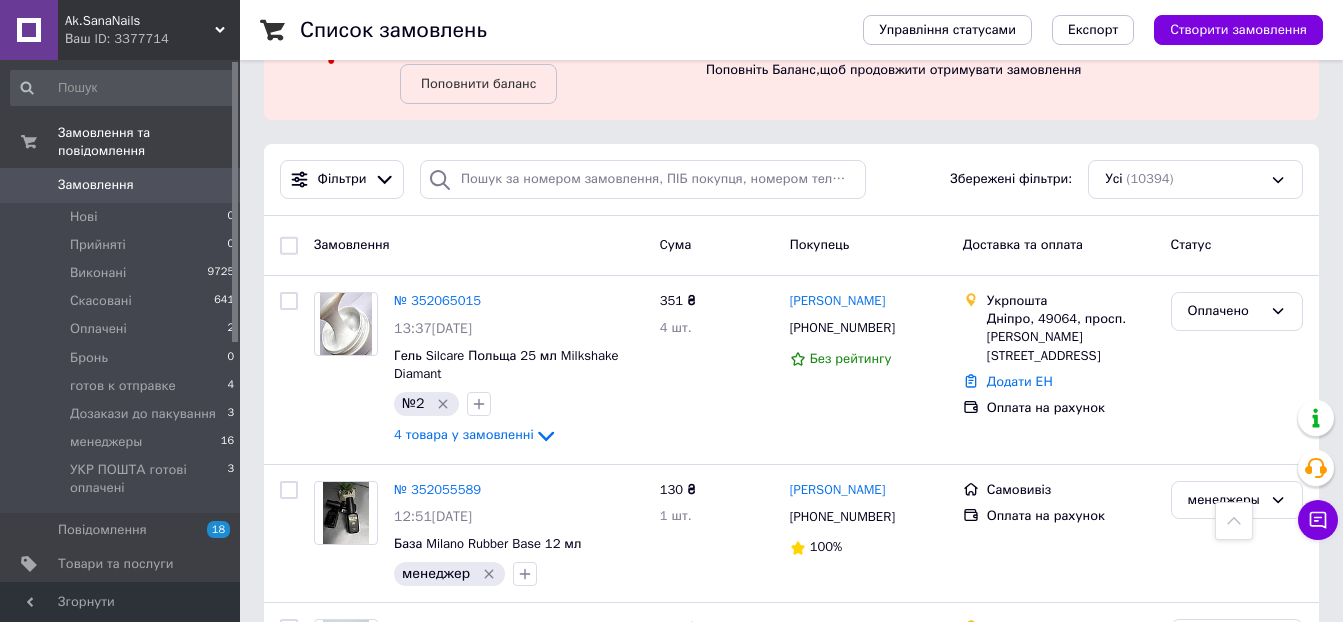 scroll, scrollTop: 0, scrollLeft: 0, axis: both 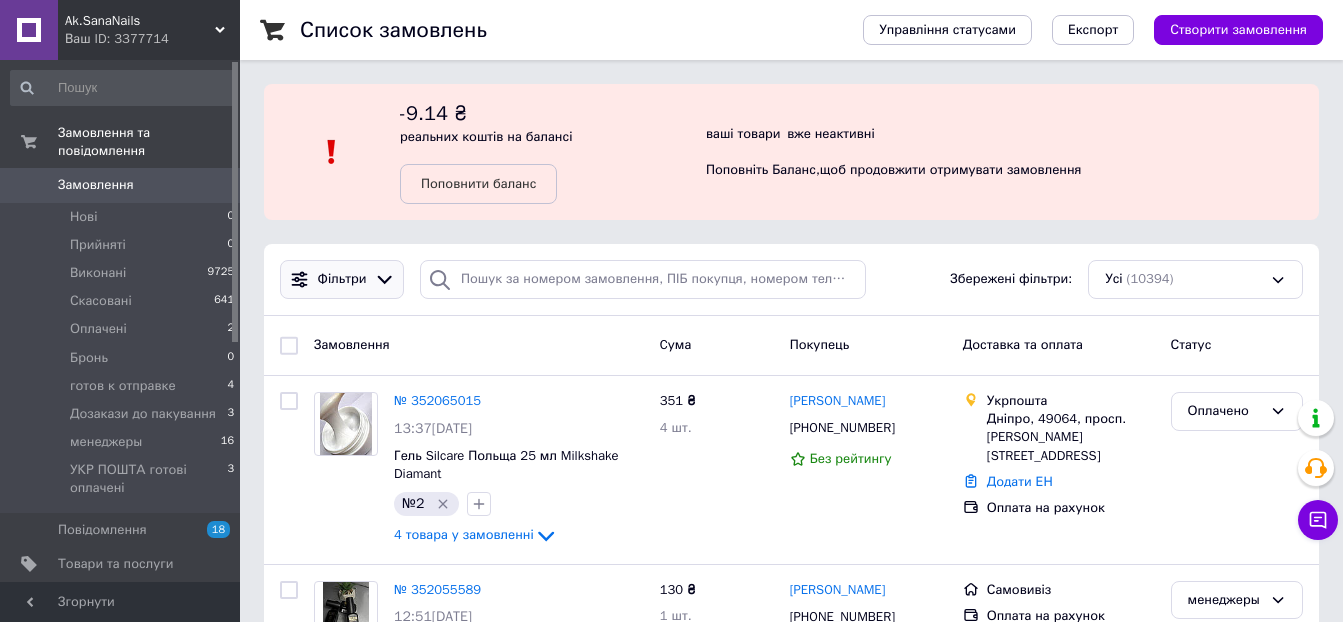 click on "Фільтри" at bounding box center (342, 279) 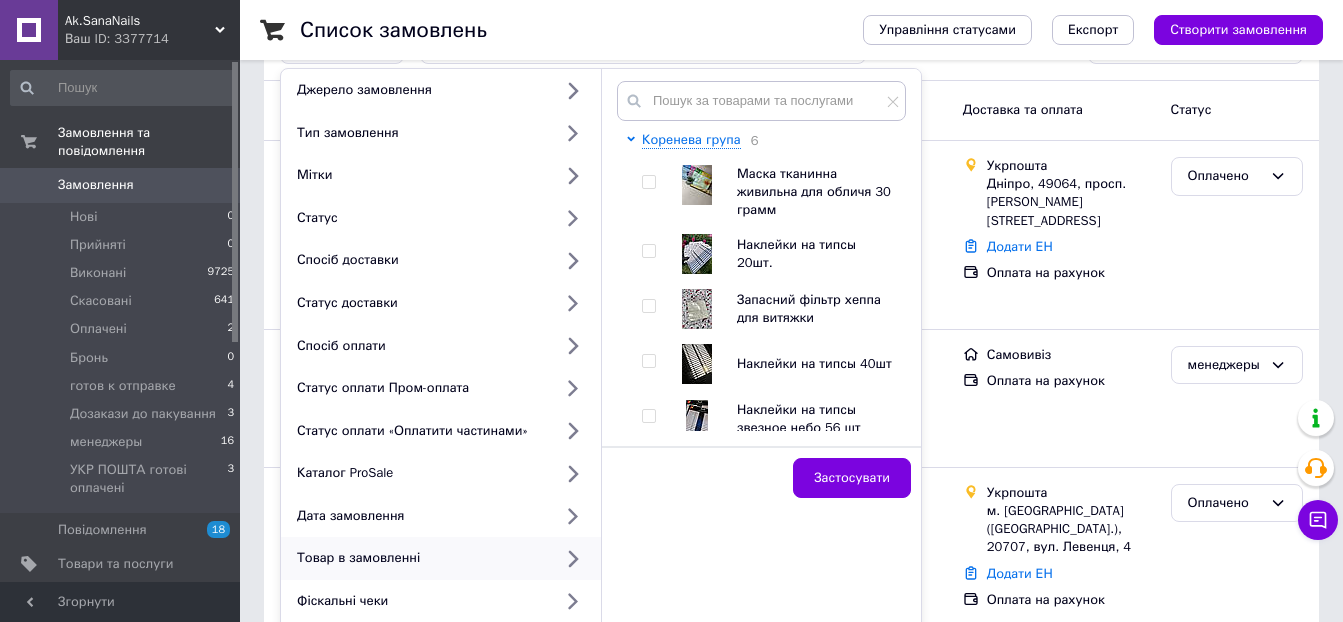 scroll, scrollTop: 200, scrollLeft: 0, axis: vertical 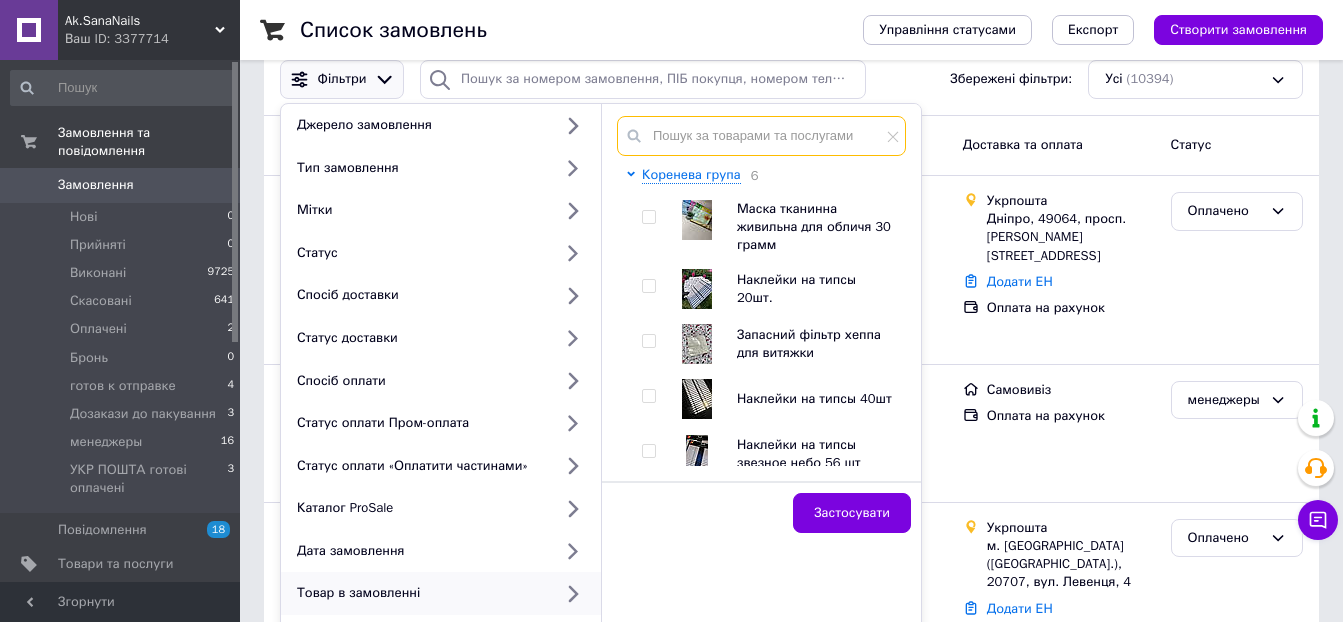 click at bounding box center [761, 136] 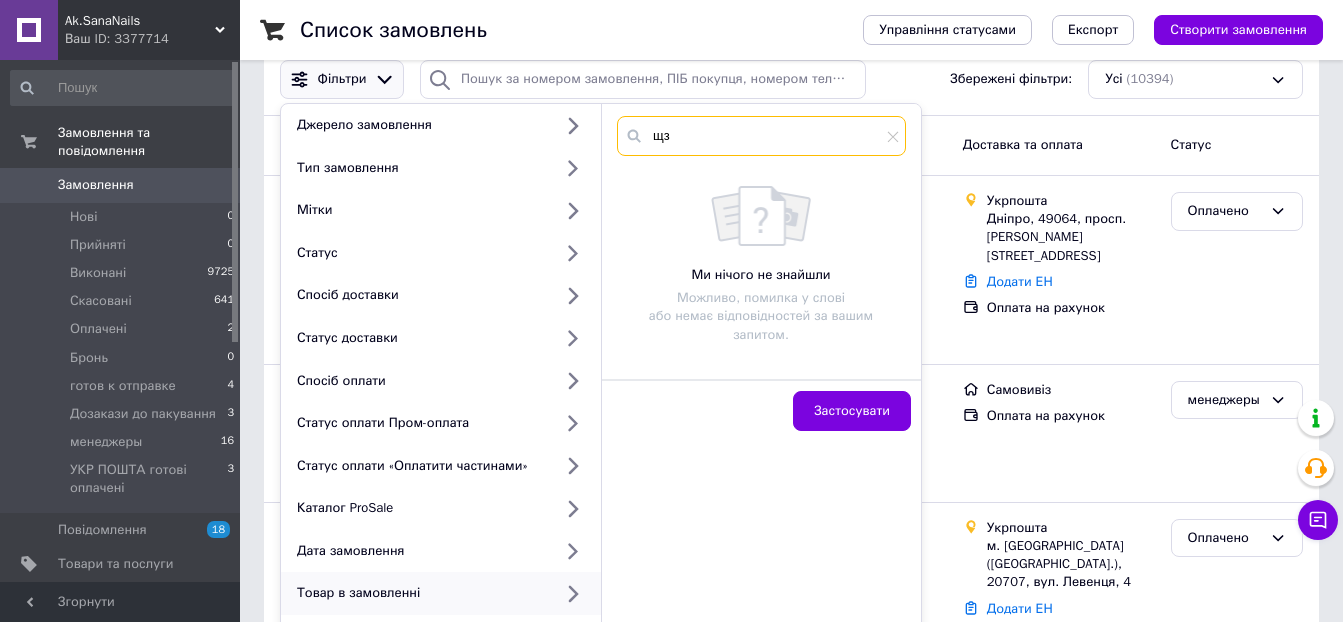 type on "щ" 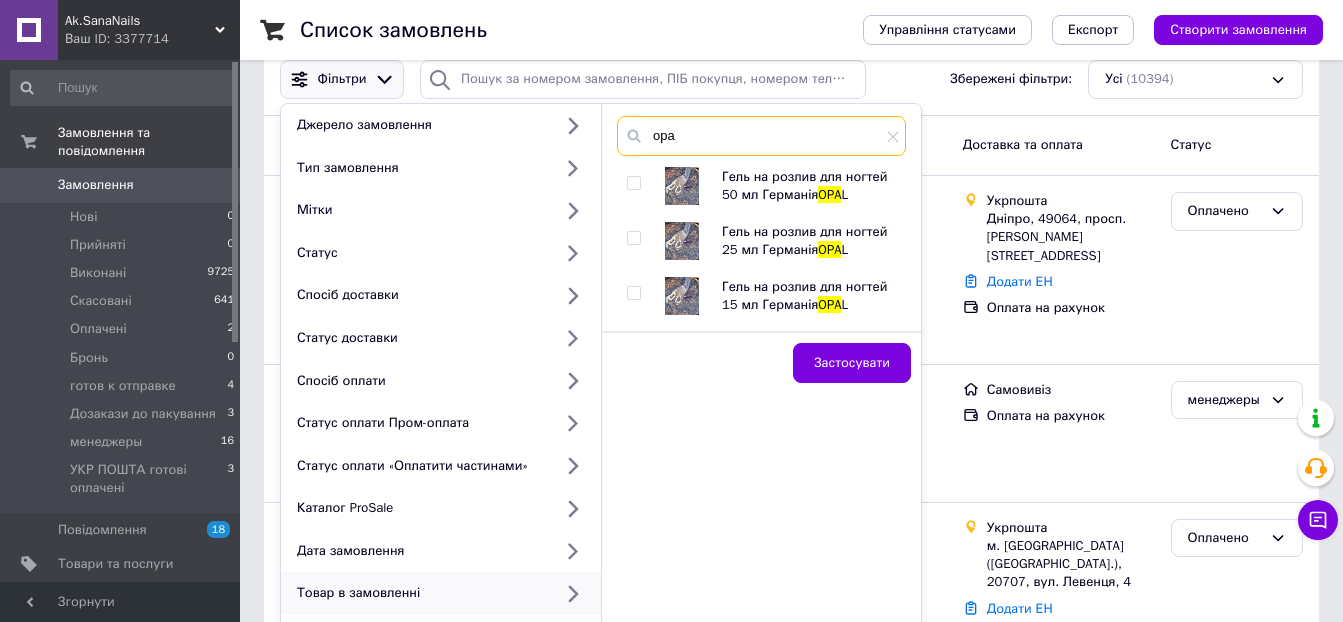 type on "opa" 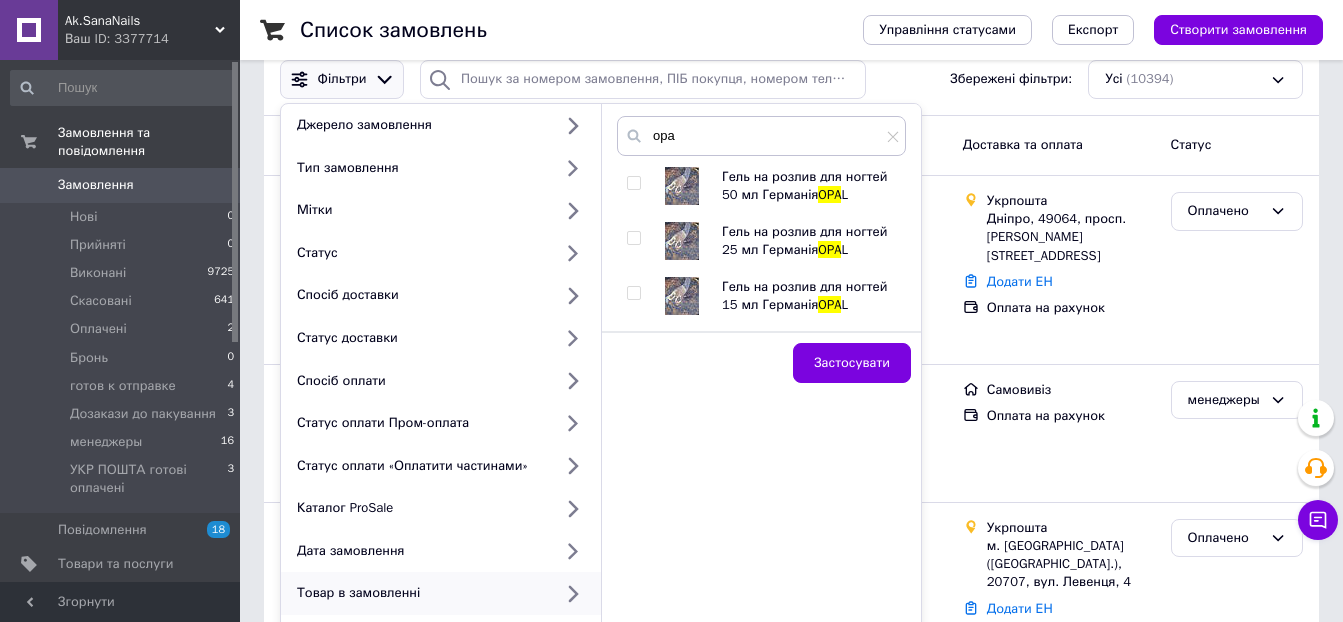 click at bounding box center (633, 183) 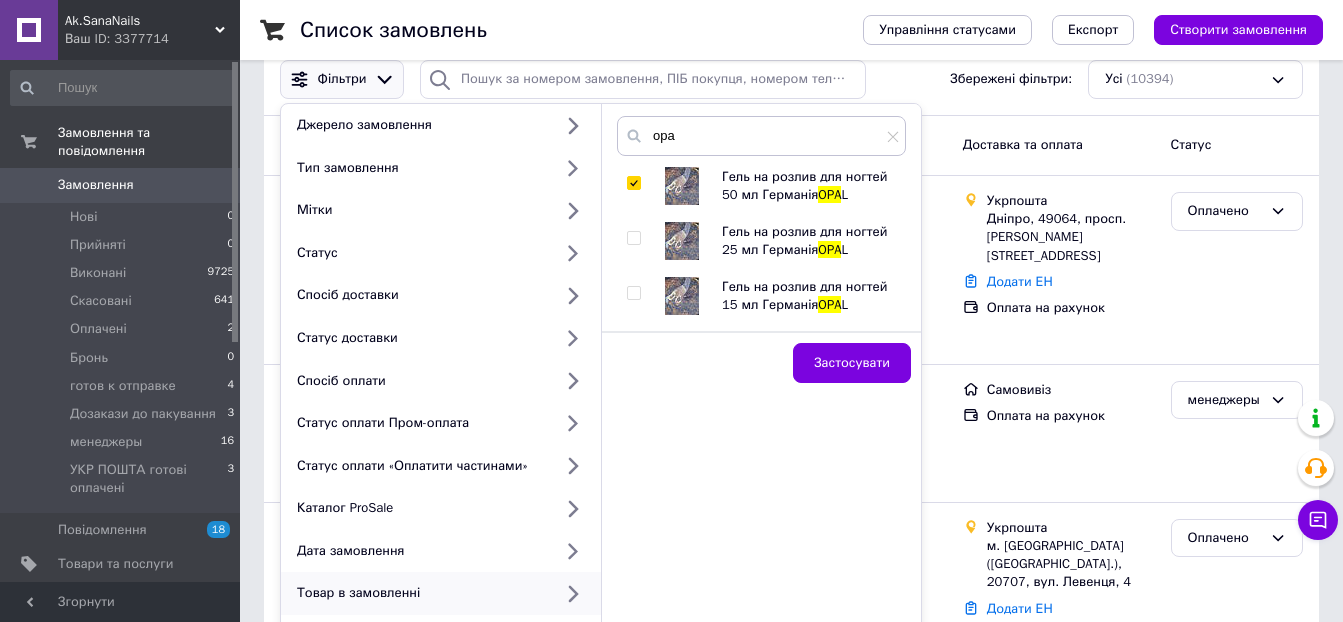 checkbox on "true" 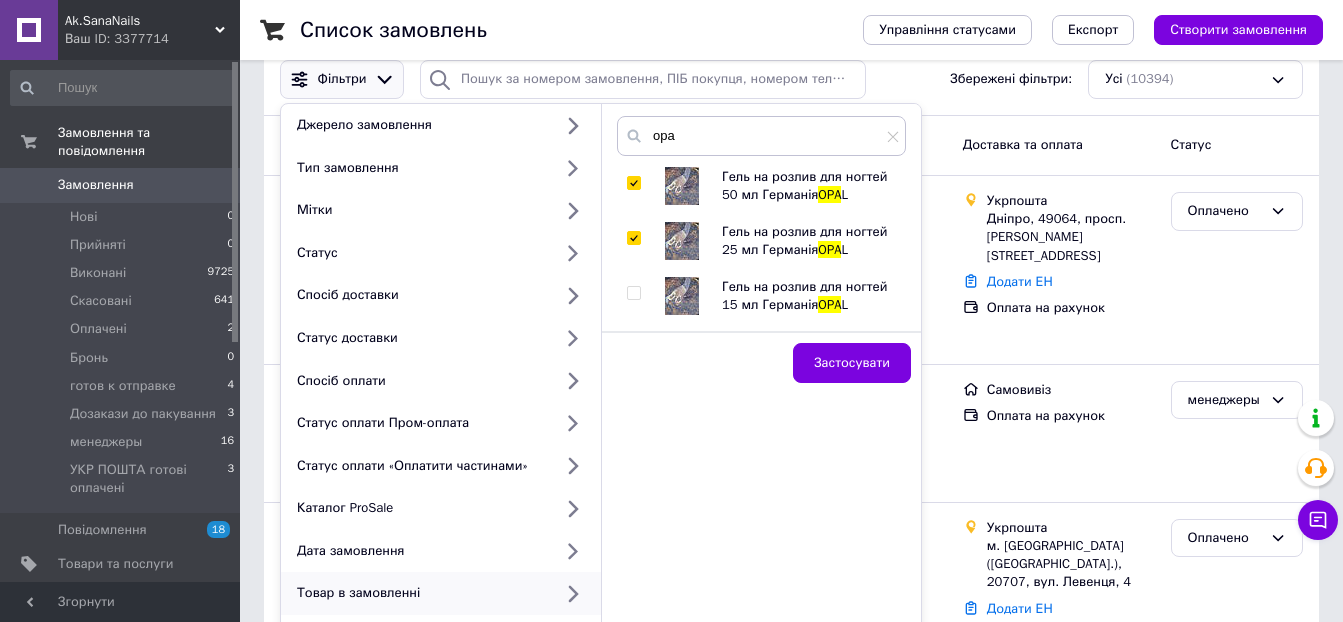 checkbox on "true" 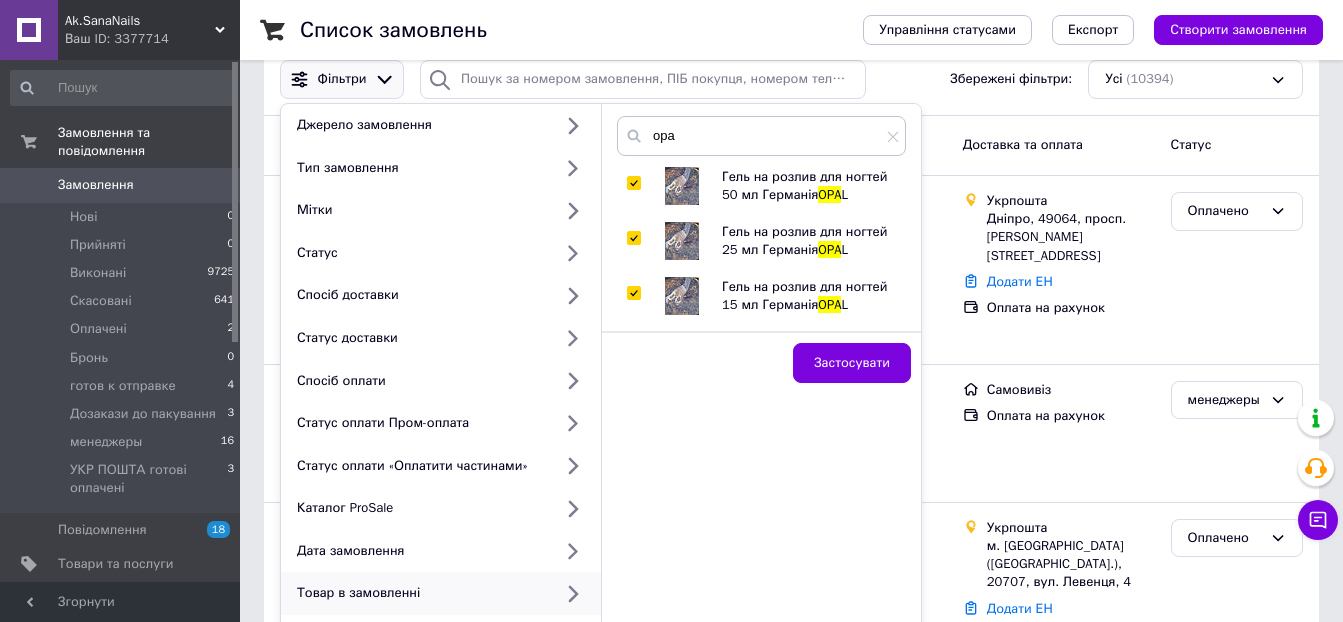 checkbox on "true" 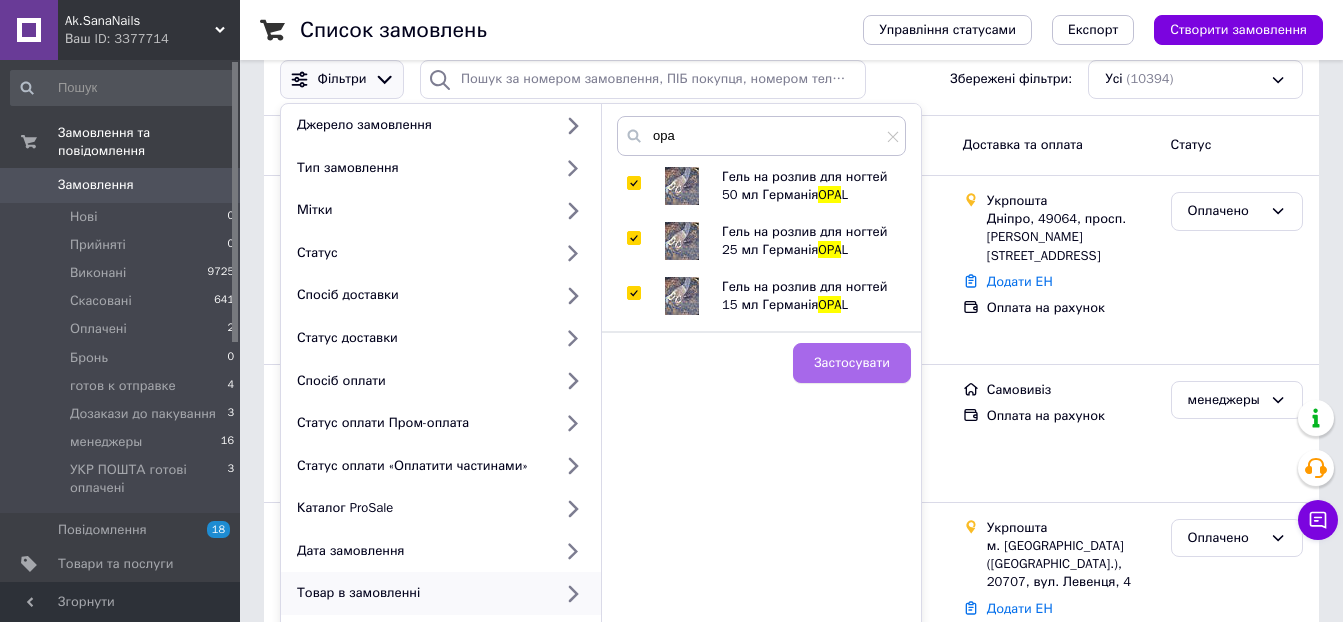 click on "Застосувати" at bounding box center [852, 363] 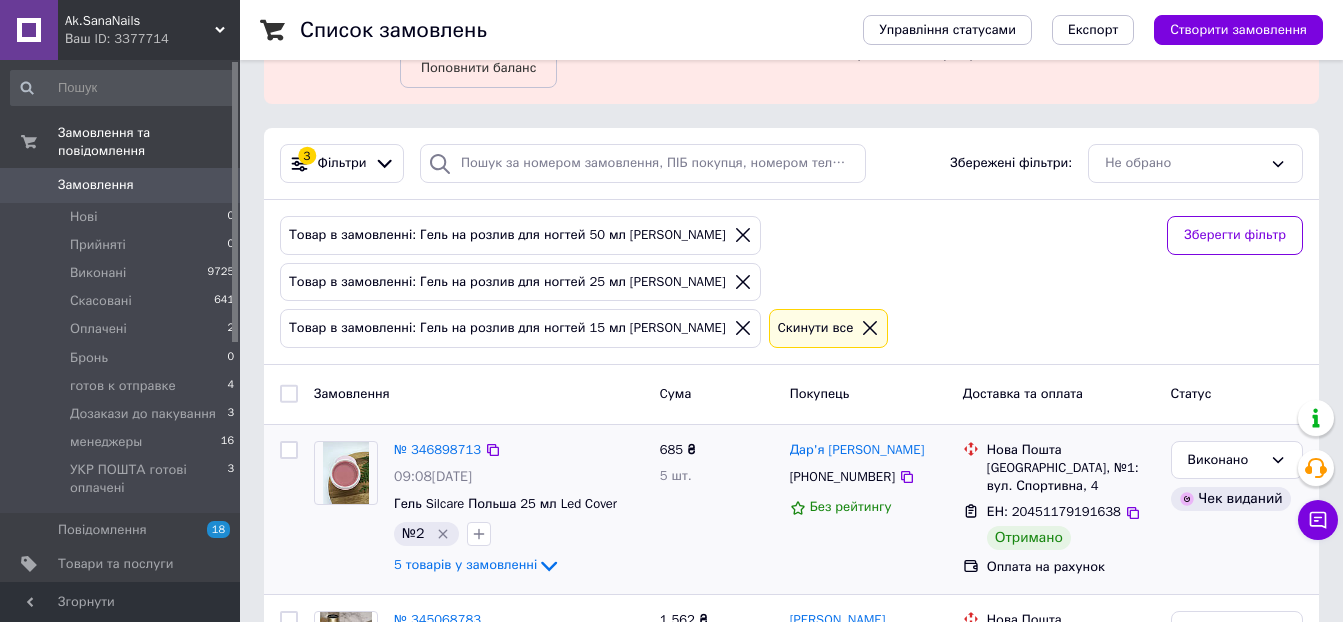 scroll, scrollTop: 100, scrollLeft: 0, axis: vertical 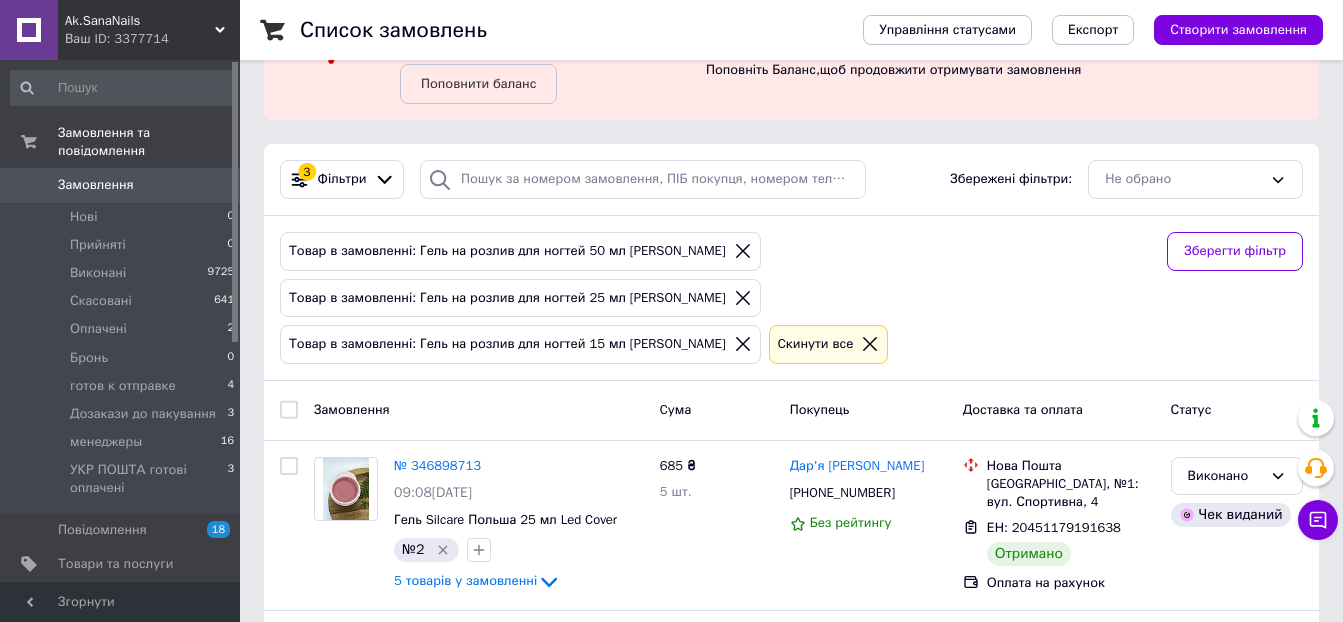 click on "Замовлення 0" at bounding box center [123, 185] 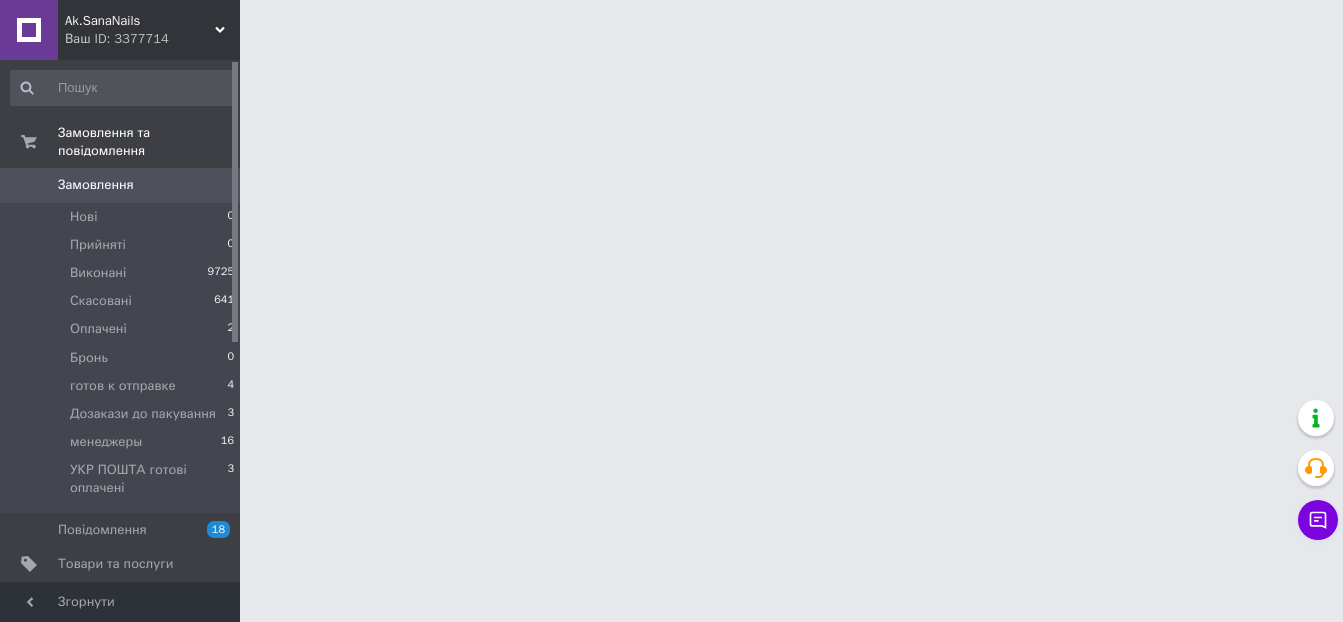 scroll, scrollTop: 0, scrollLeft: 0, axis: both 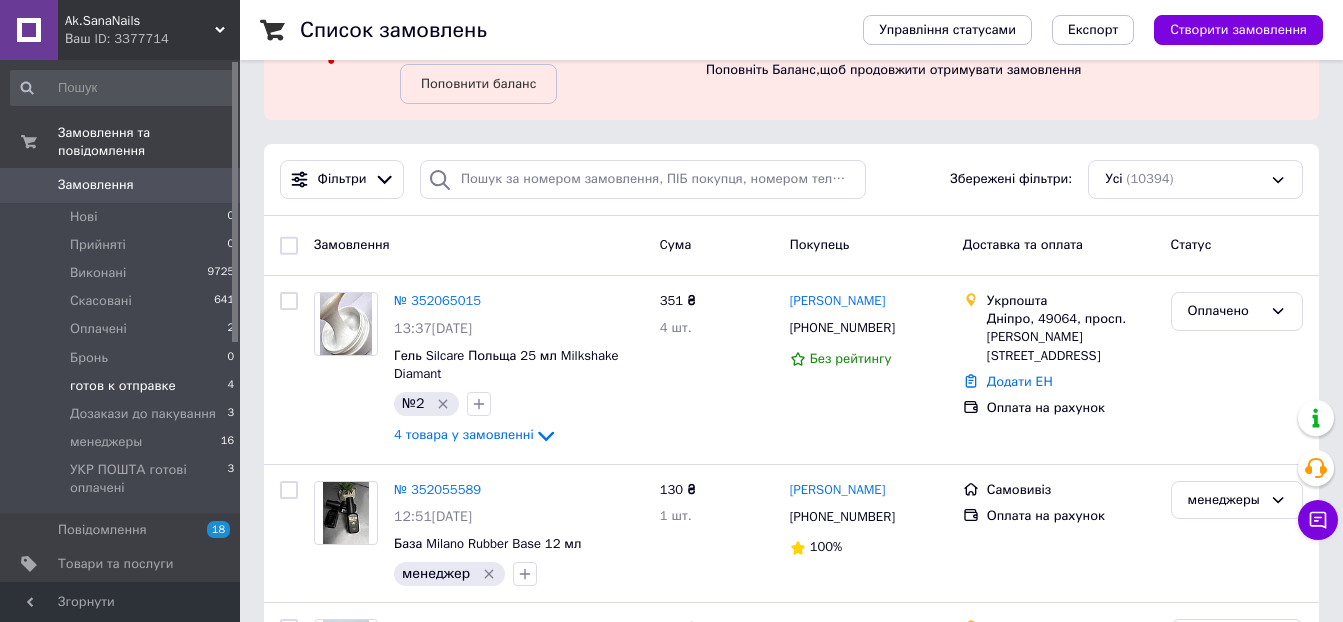 click on "готов к отправке" at bounding box center [123, 386] 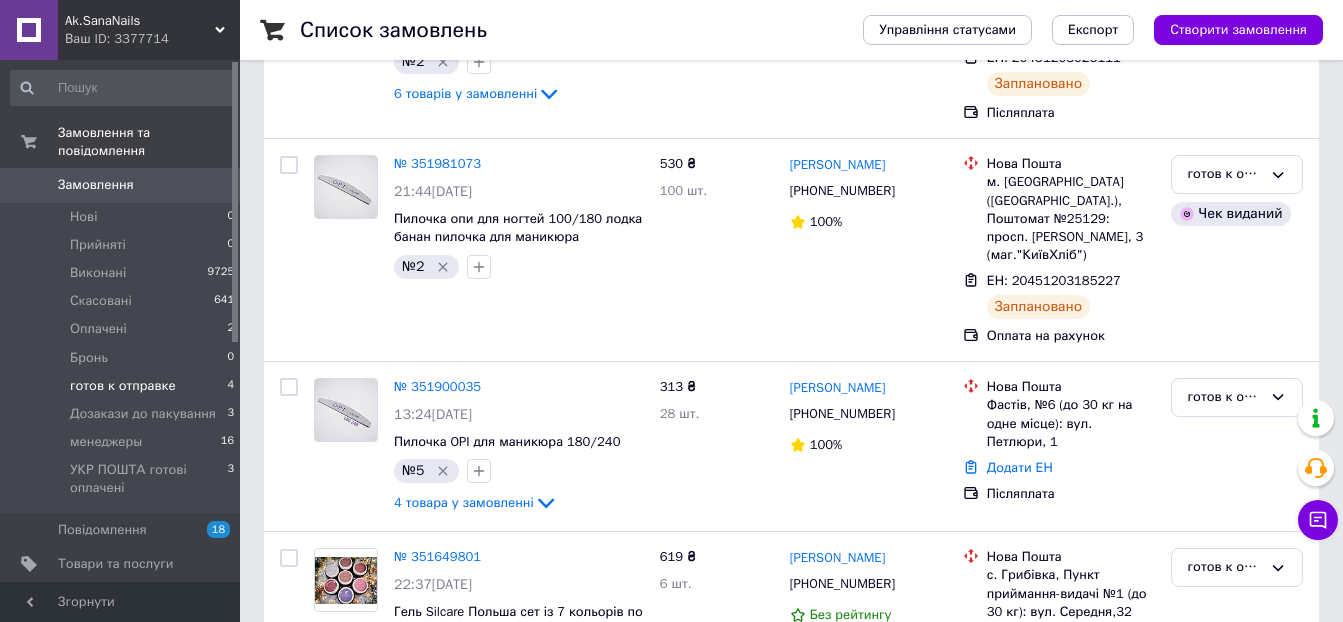scroll, scrollTop: 617, scrollLeft: 0, axis: vertical 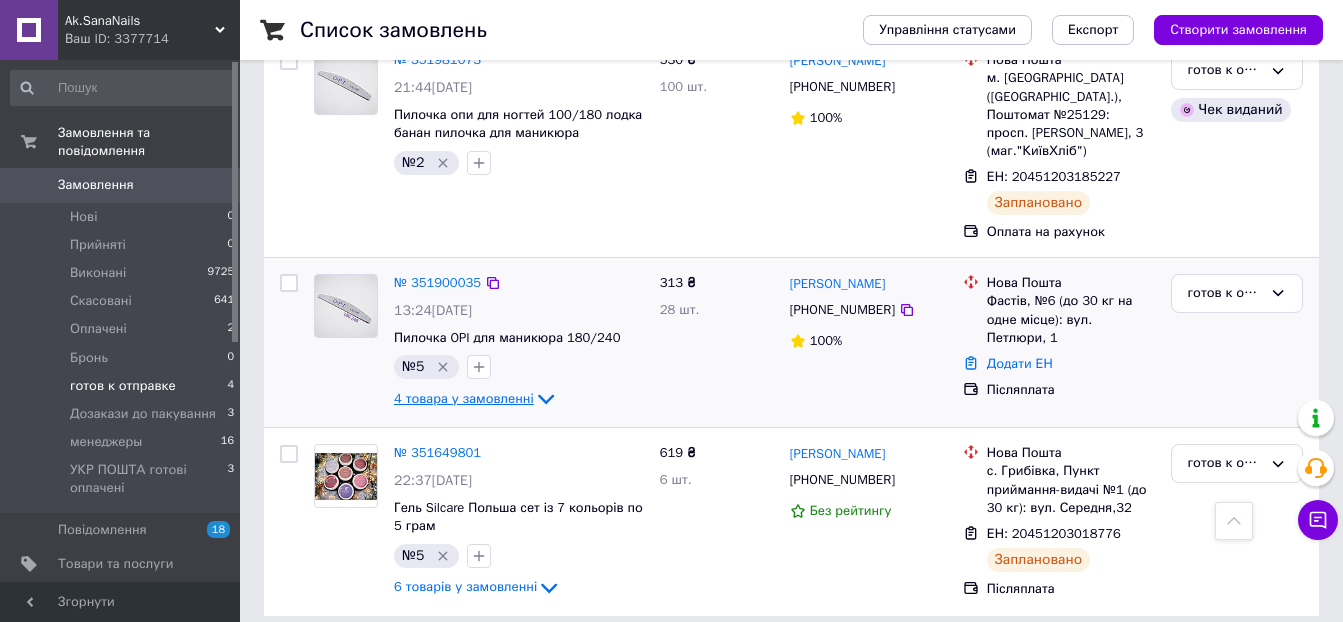 click on "4 товара у замовленні" at bounding box center [464, 398] 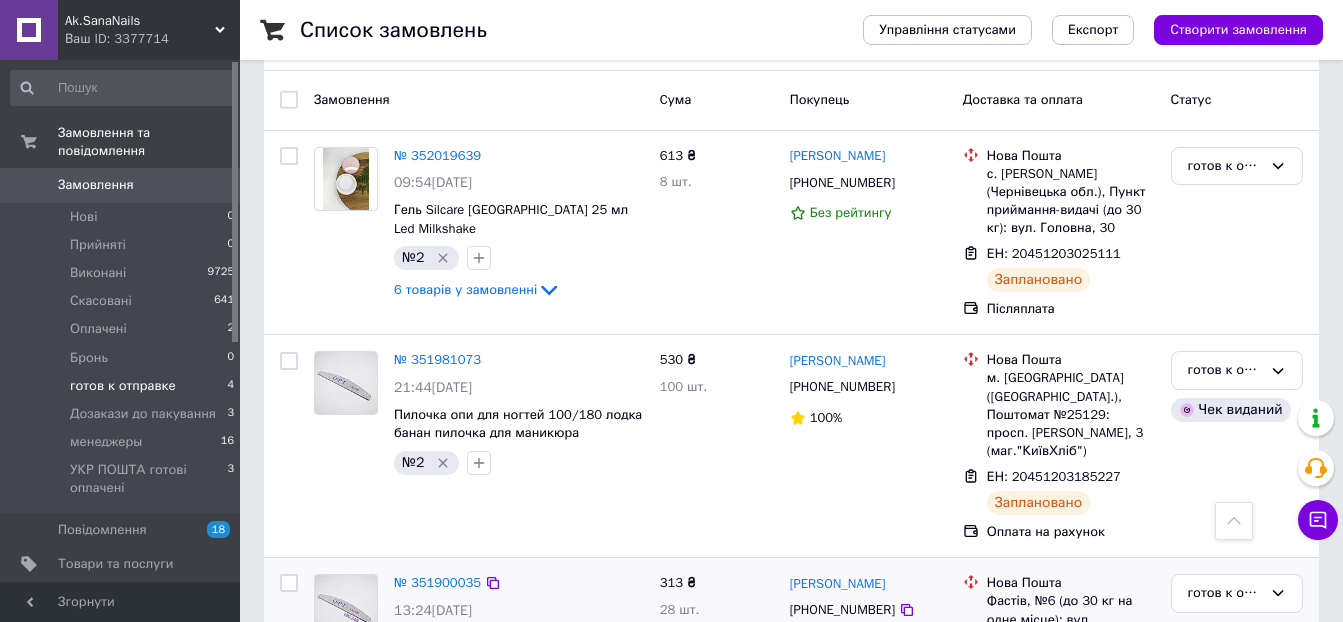 scroll, scrollTop: 217, scrollLeft: 0, axis: vertical 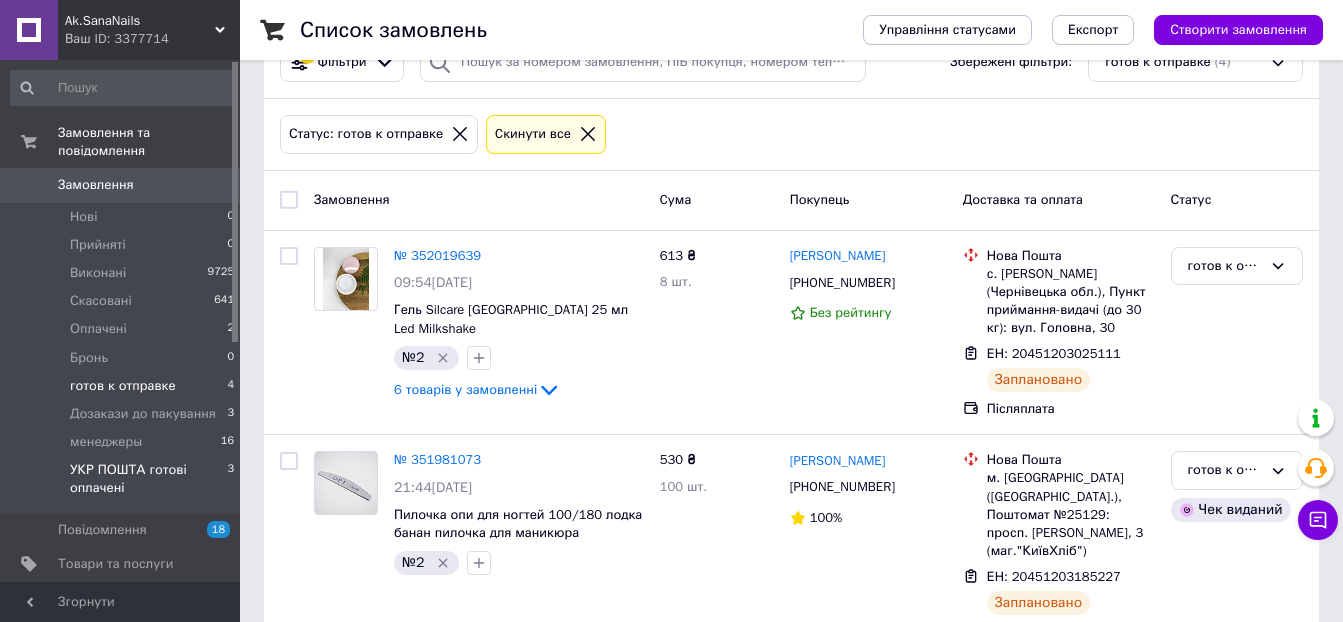 click on "УКР ПОШТА готові оплачені" at bounding box center [148, 479] 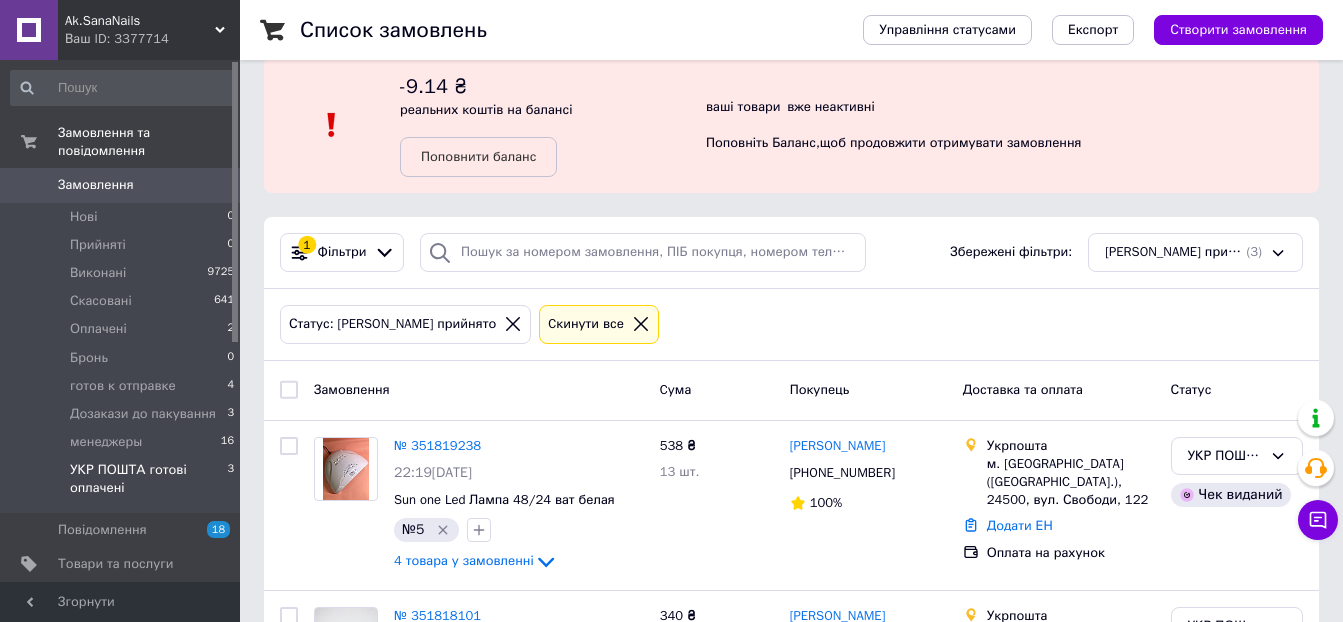 scroll, scrollTop: 0, scrollLeft: 0, axis: both 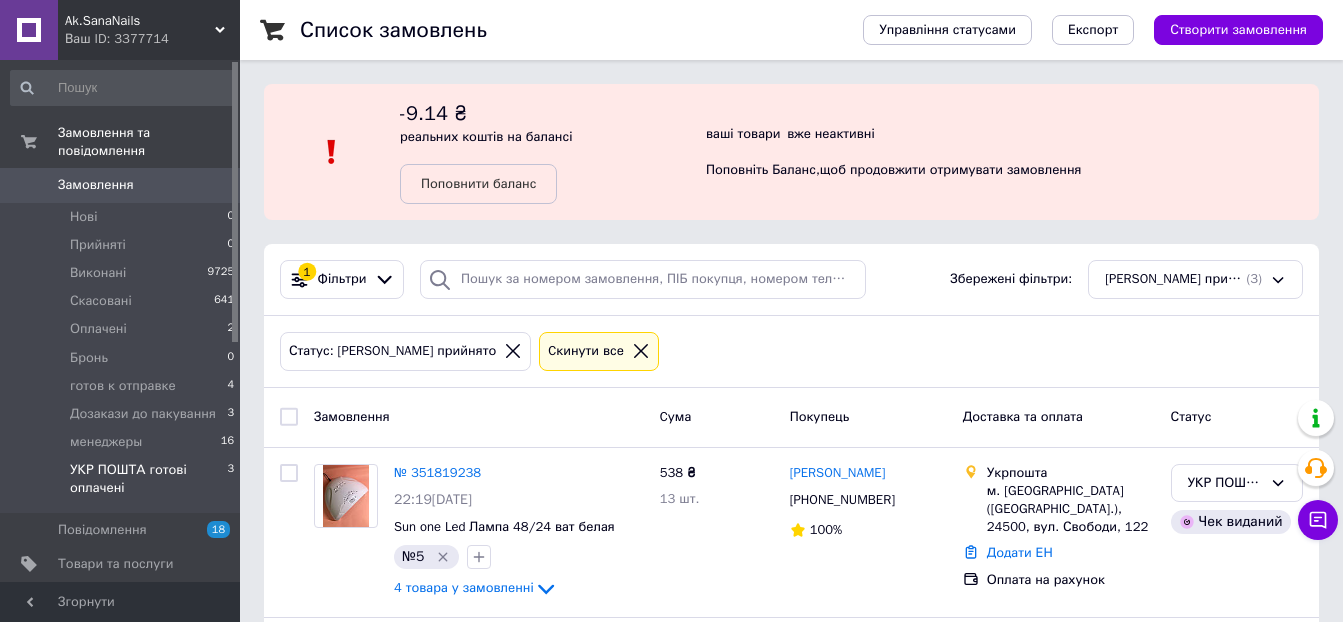 click on "Замовлення" at bounding box center [96, 185] 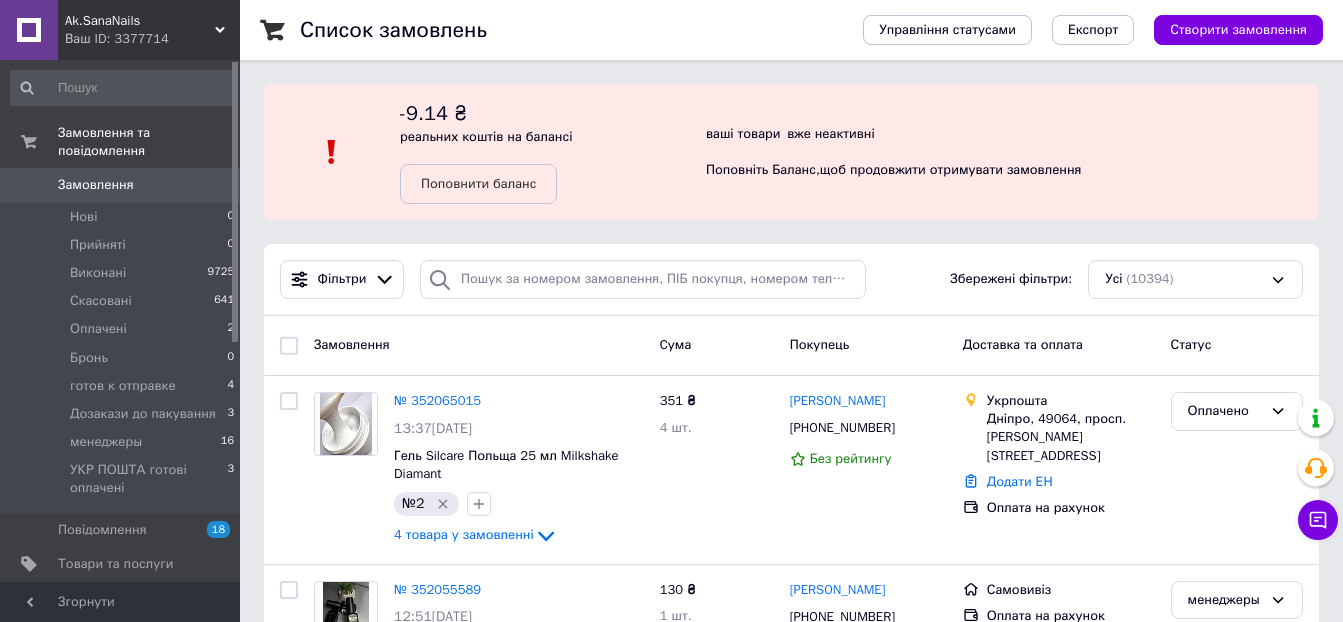 click on "Список замовлень" at bounding box center (561, 30) 